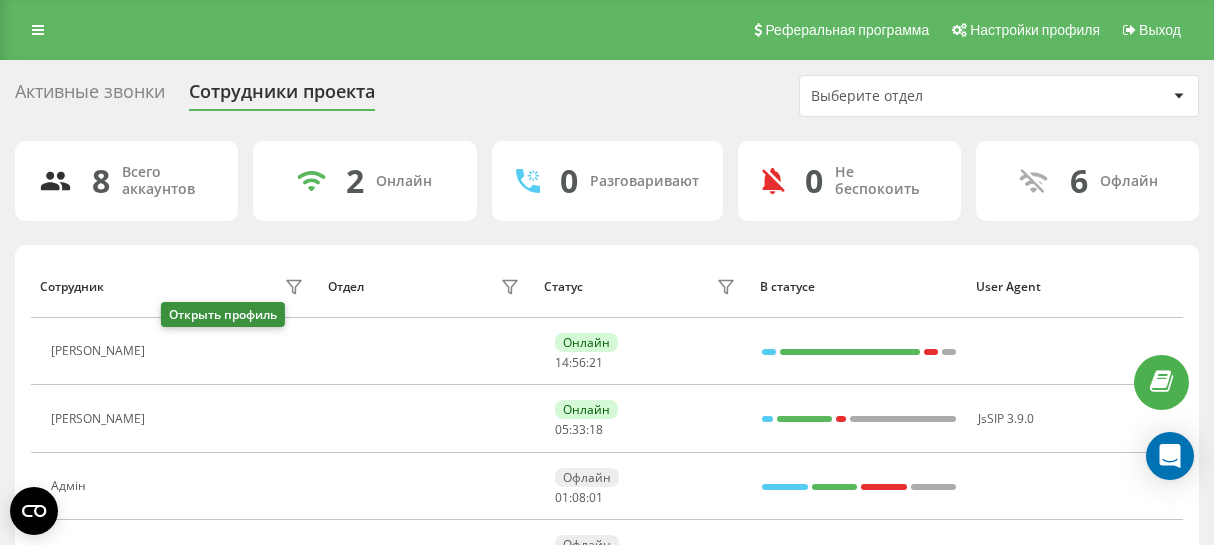 scroll, scrollTop: 113, scrollLeft: 0, axis: vertical 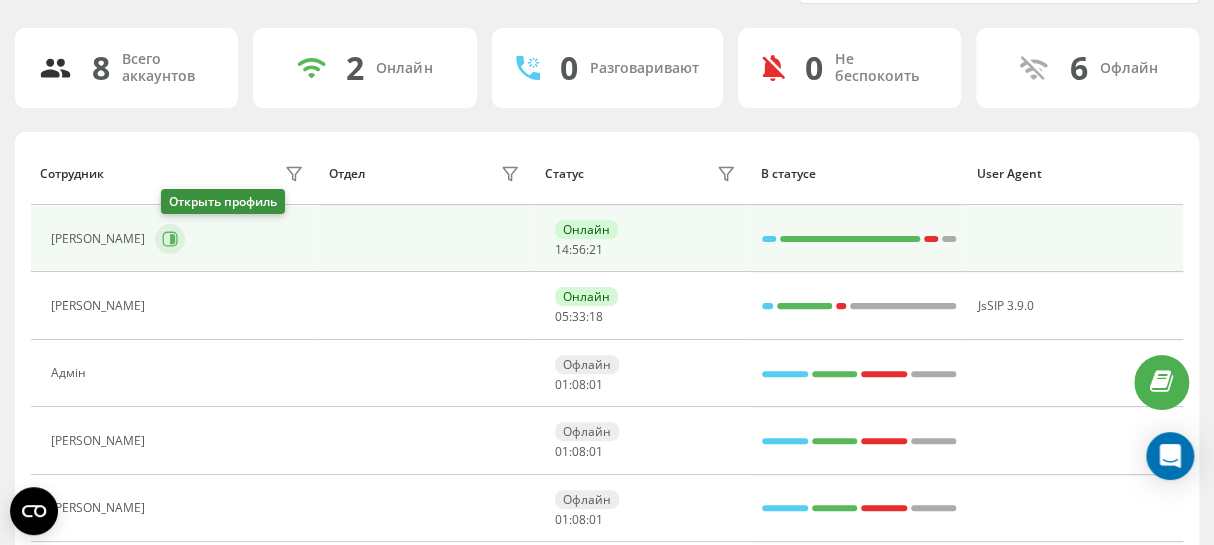 click at bounding box center [170, 239] 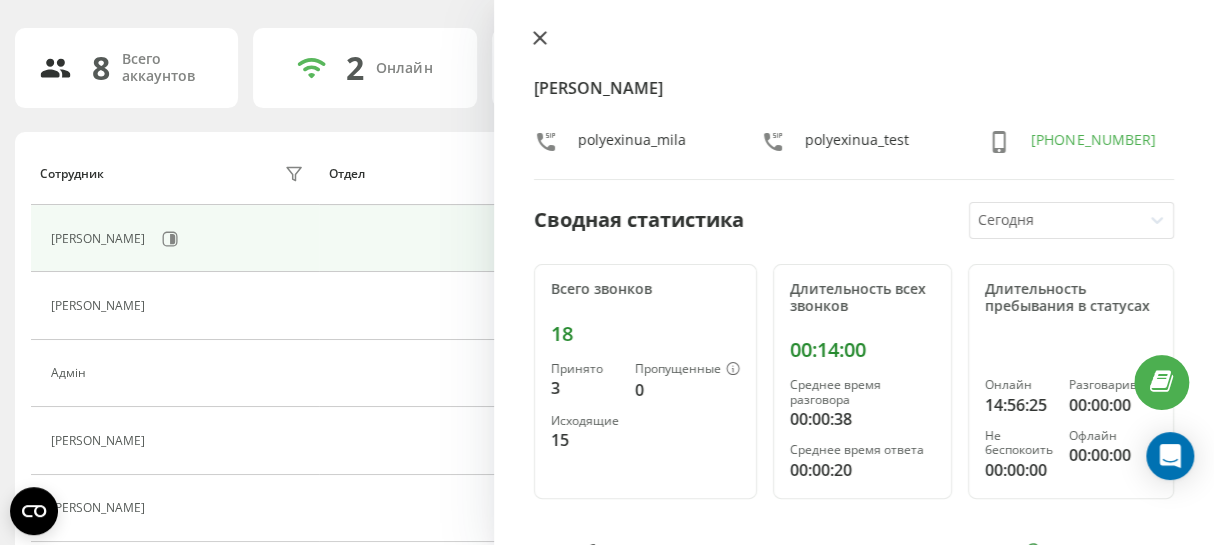 click 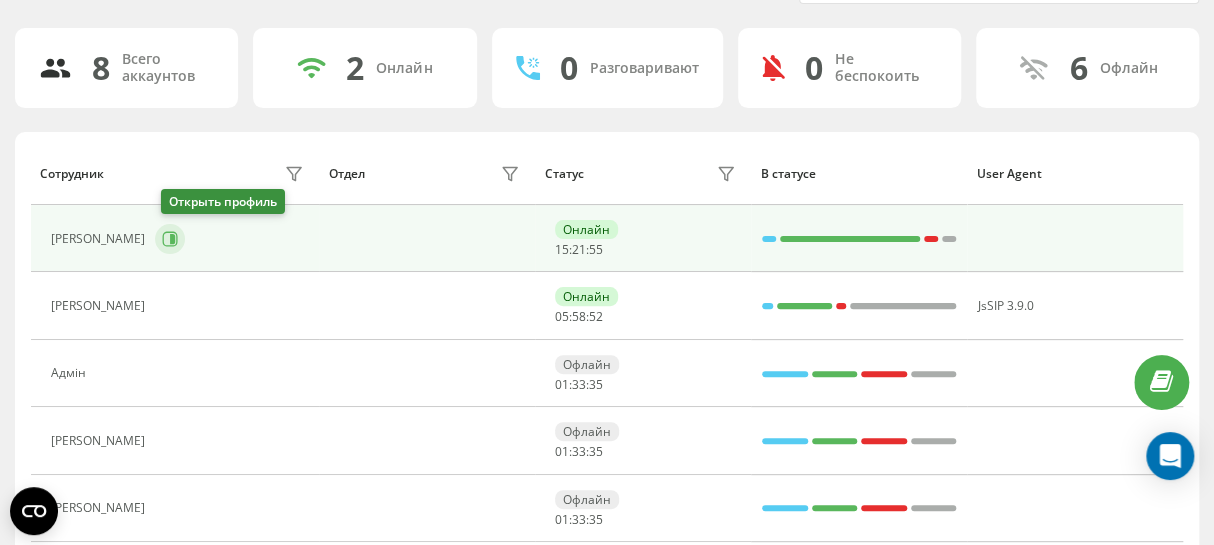 click 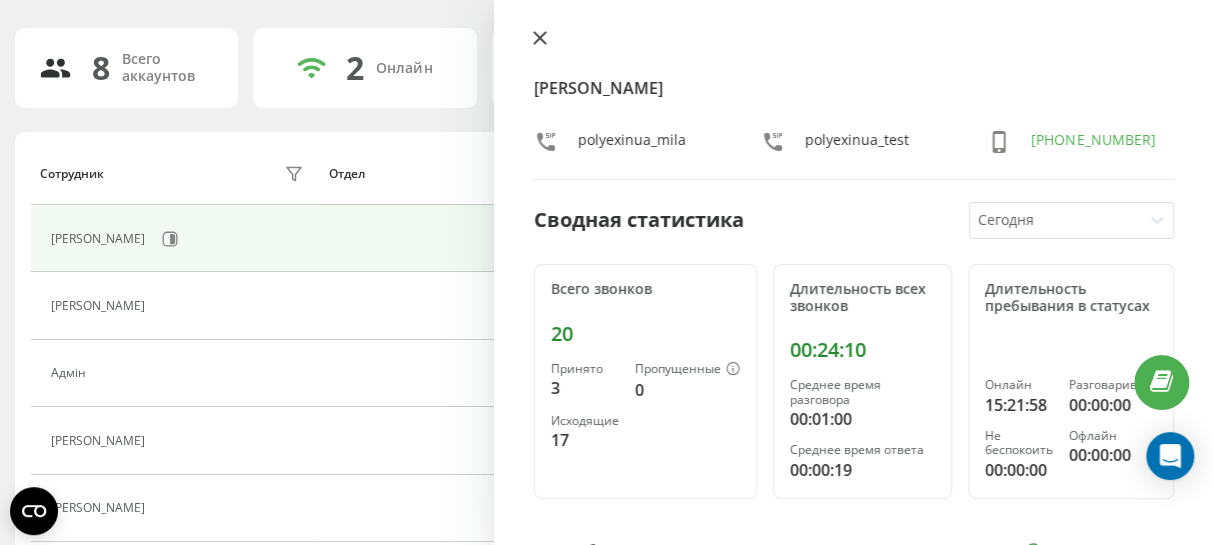 click 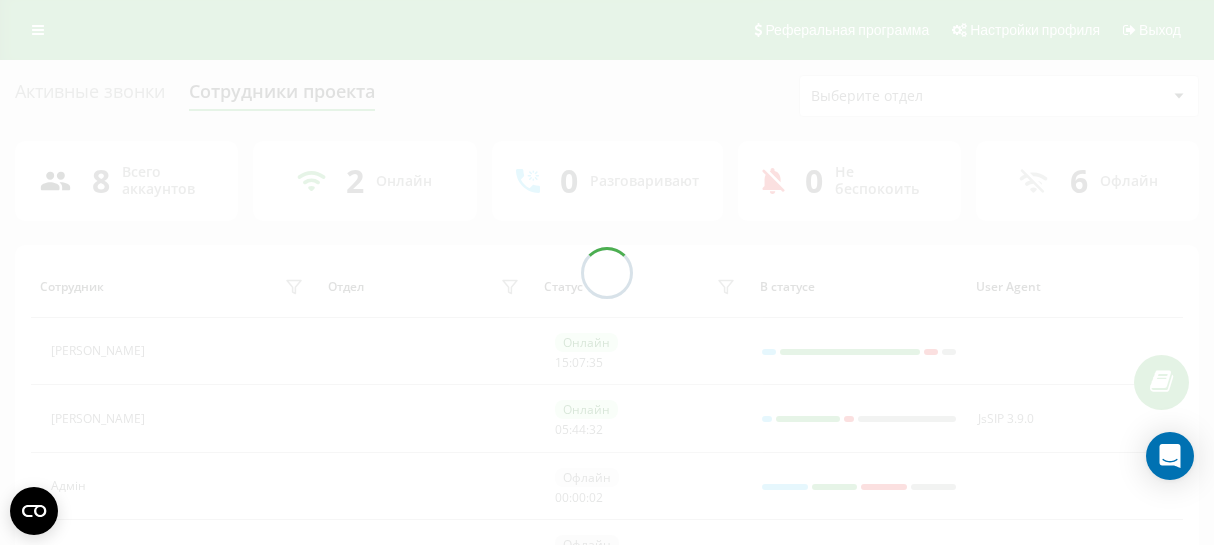 scroll, scrollTop: 0, scrollLeft: 0, axis: both 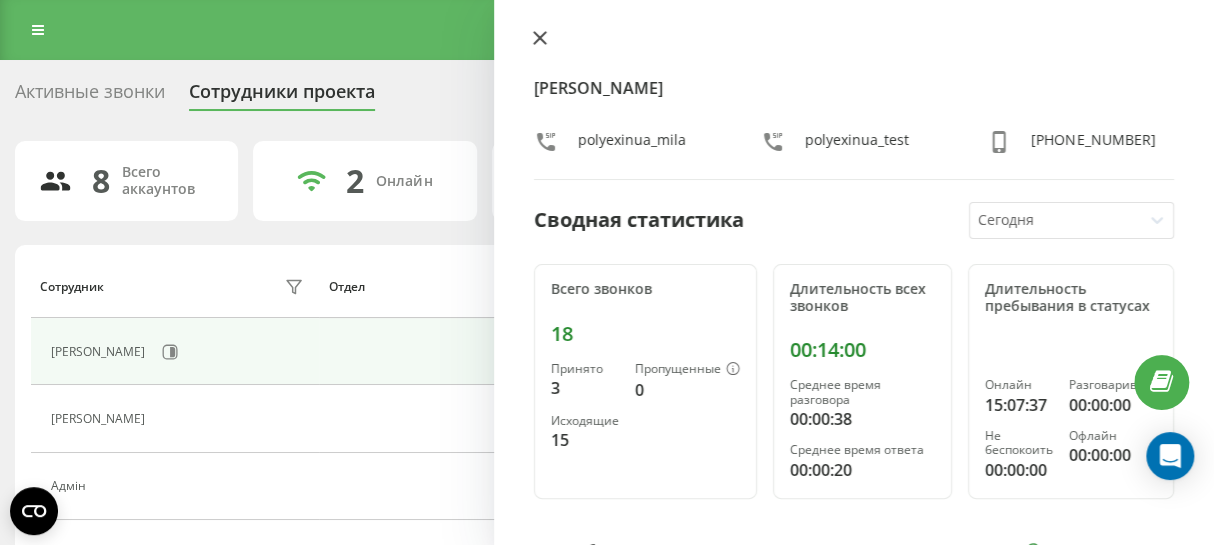 click 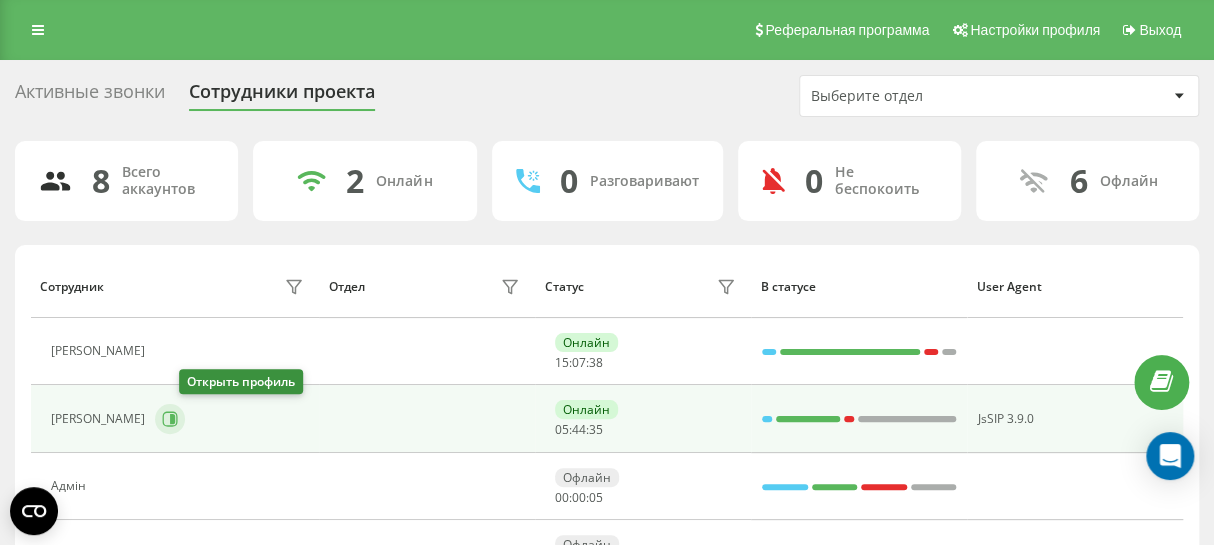 click 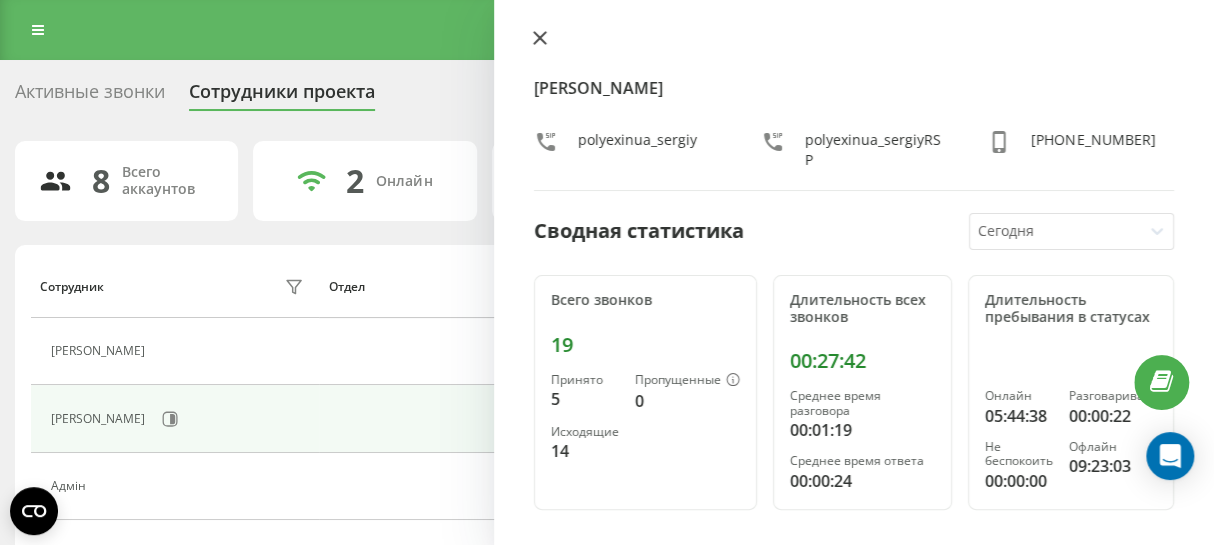 click 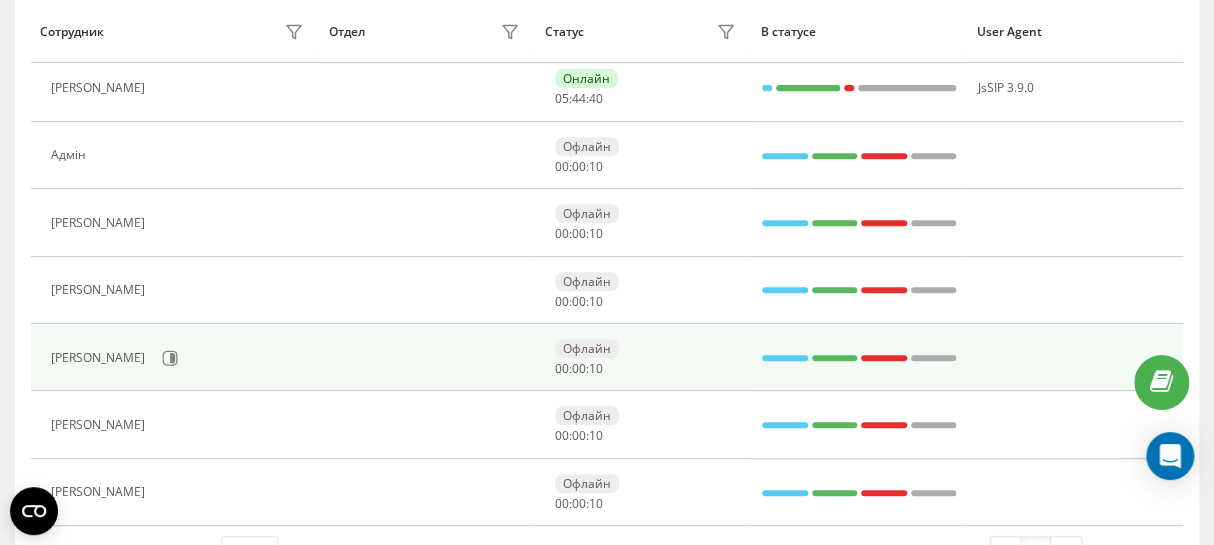 scroll, scrollTop: 363, scrollLeft: 0, axis: vertical 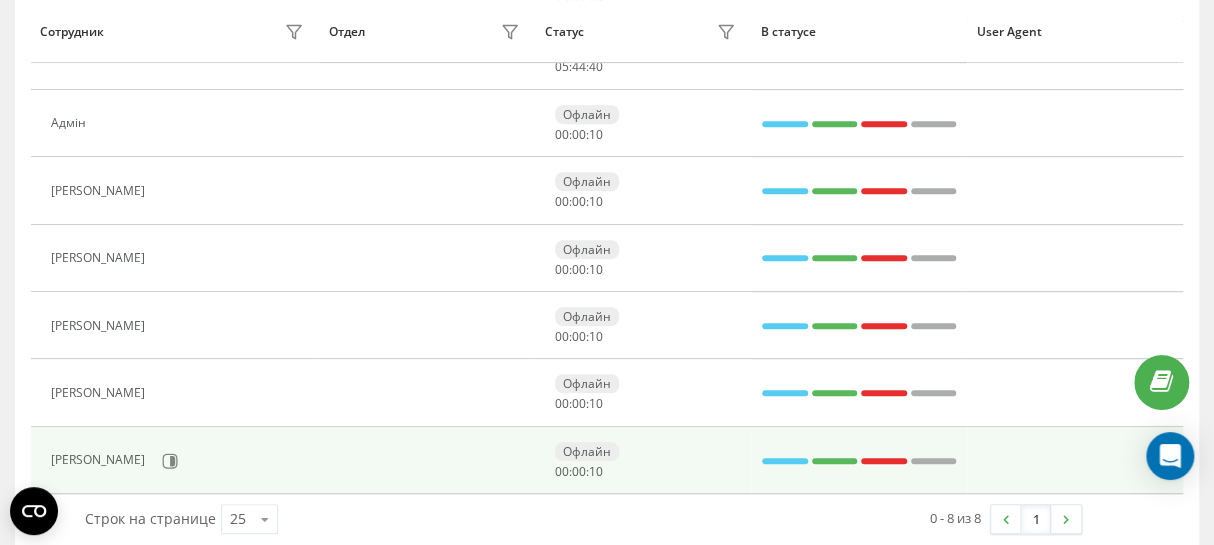 drag, startPoint x: 184, startPoint y: 445, endPoint x: 196, endPoint y: 454, distance: 15 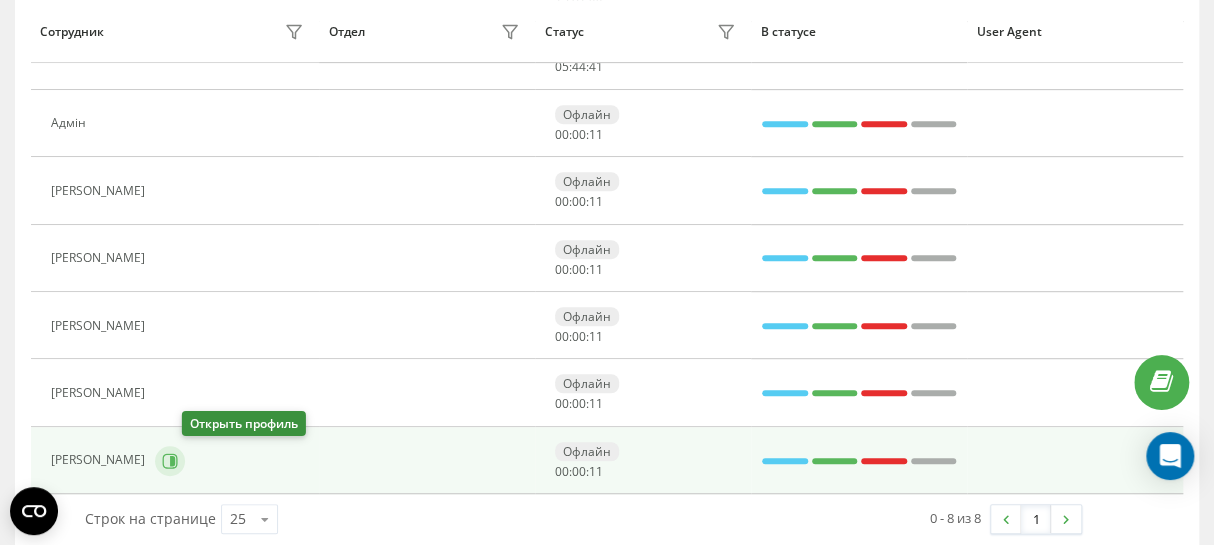 click 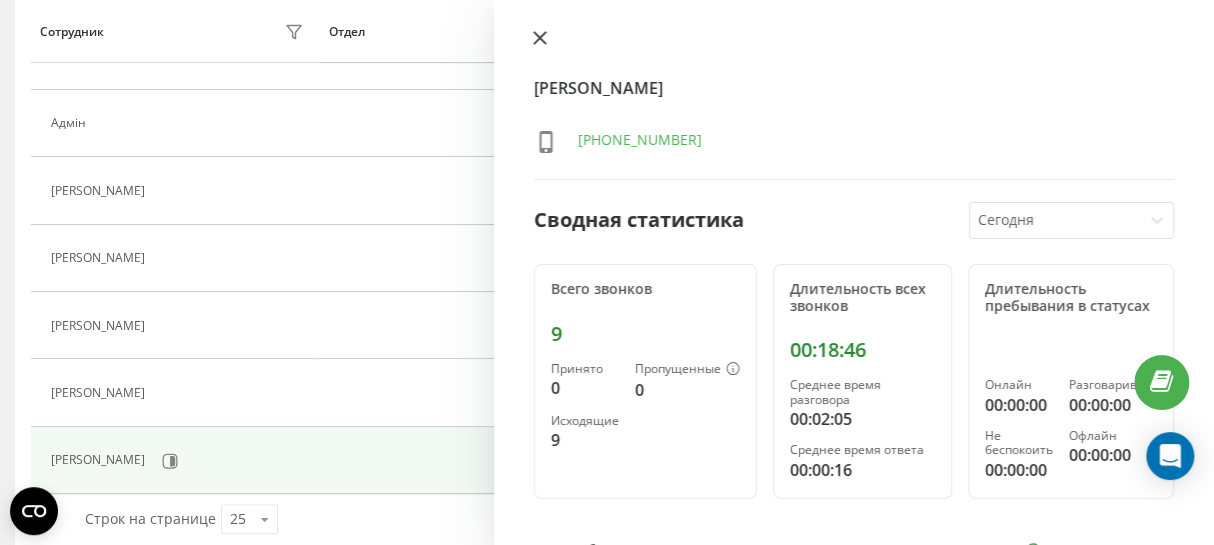 click 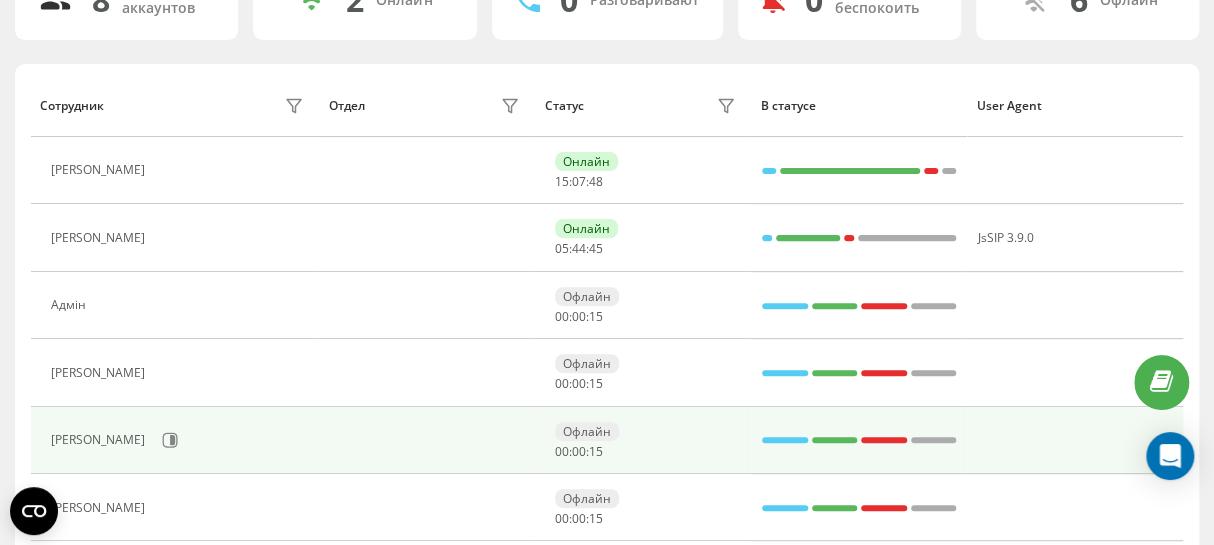 scroll, scrollTop: 0, scrollLeft: 0, axis: both 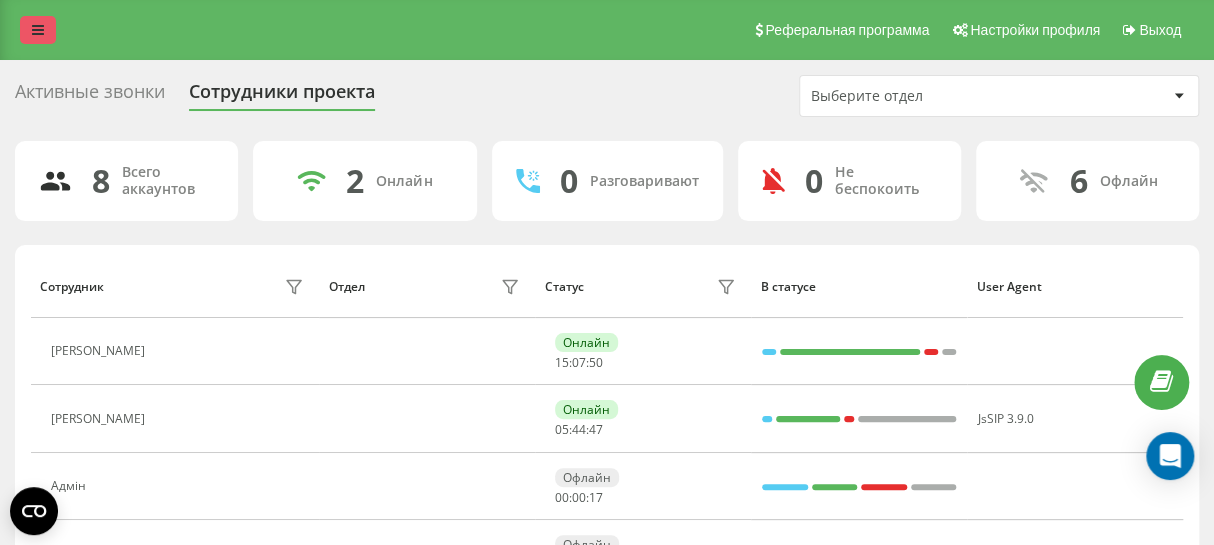 click at bounding box center (38, 30) 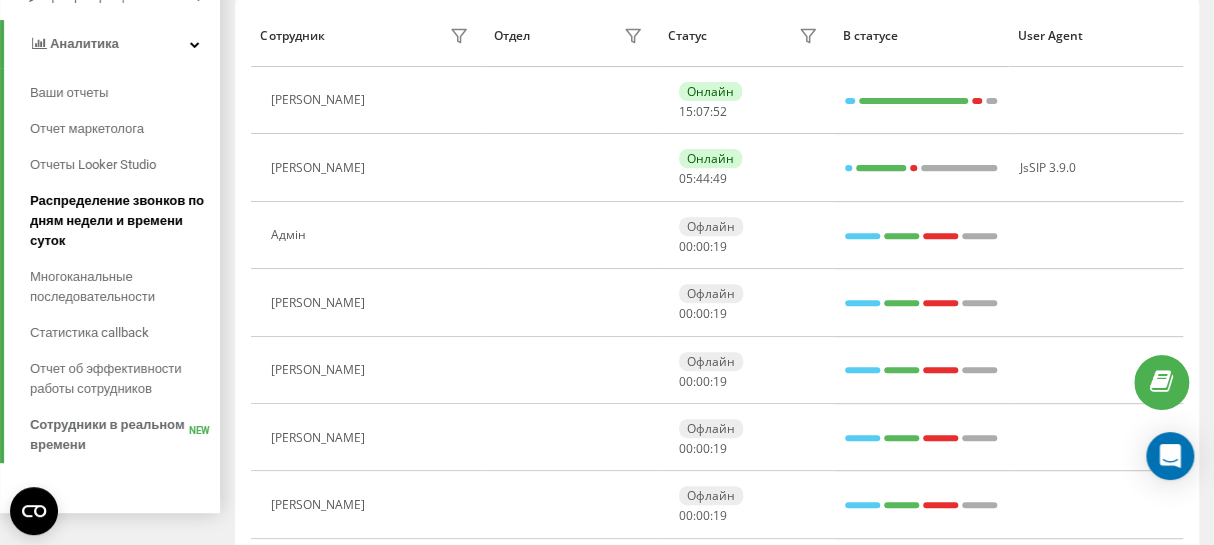 scroll, scrollTop: 363, scrollLeft: 0, axis: vertical 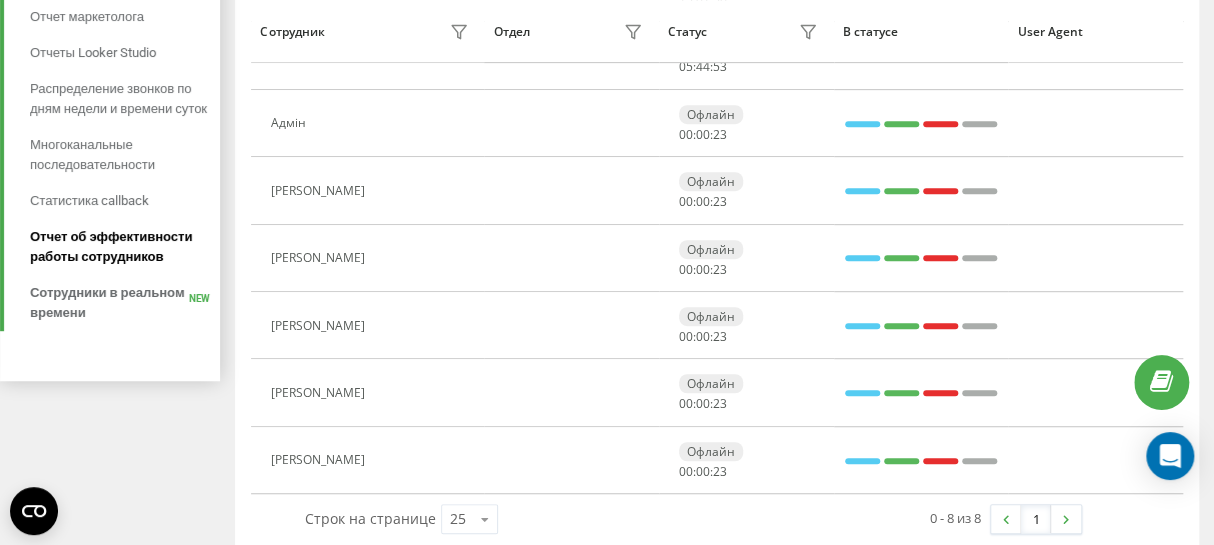 click on "Отчет об эффективности работы сотрудников" at bounding box center (120, 247) 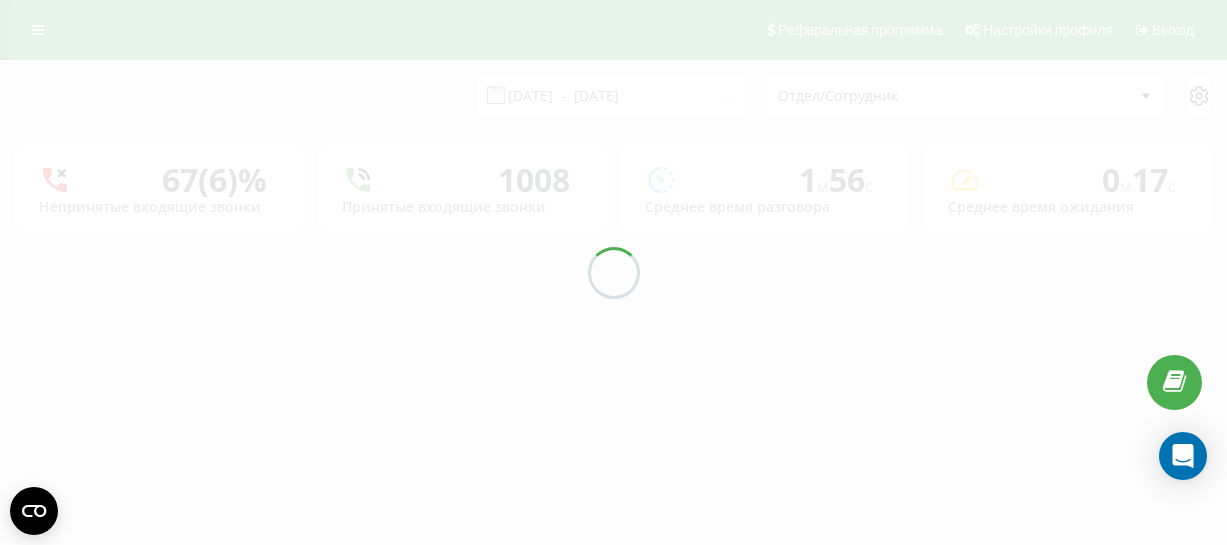 scroll, scrollTop: 0, scrollLeft: 0, axis: both 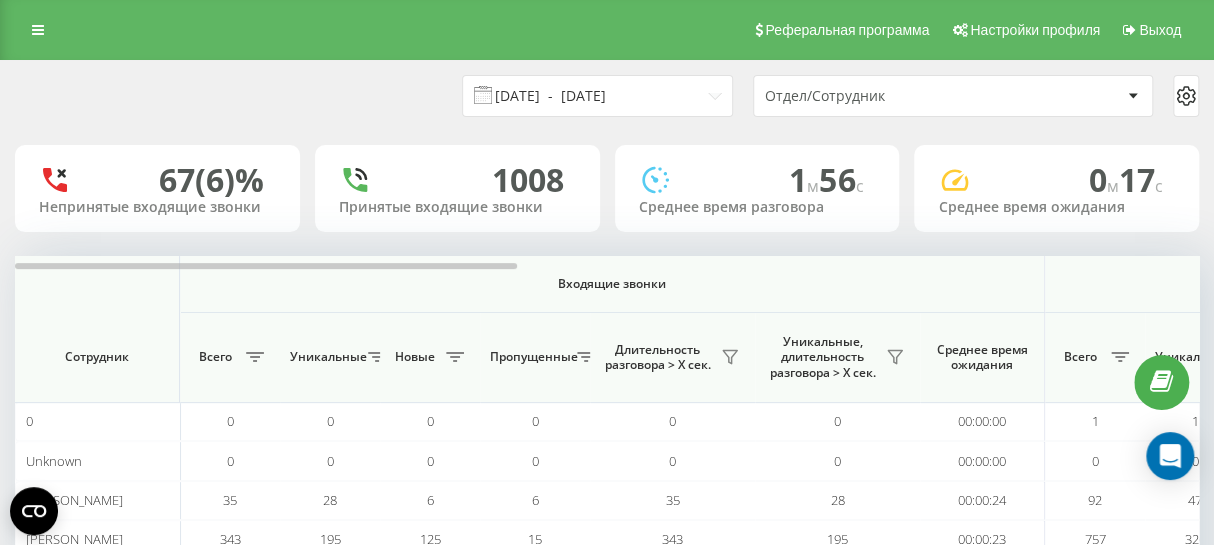 click on "11.06.2025  -  11.07.2025" at bounding box center (597, 96) 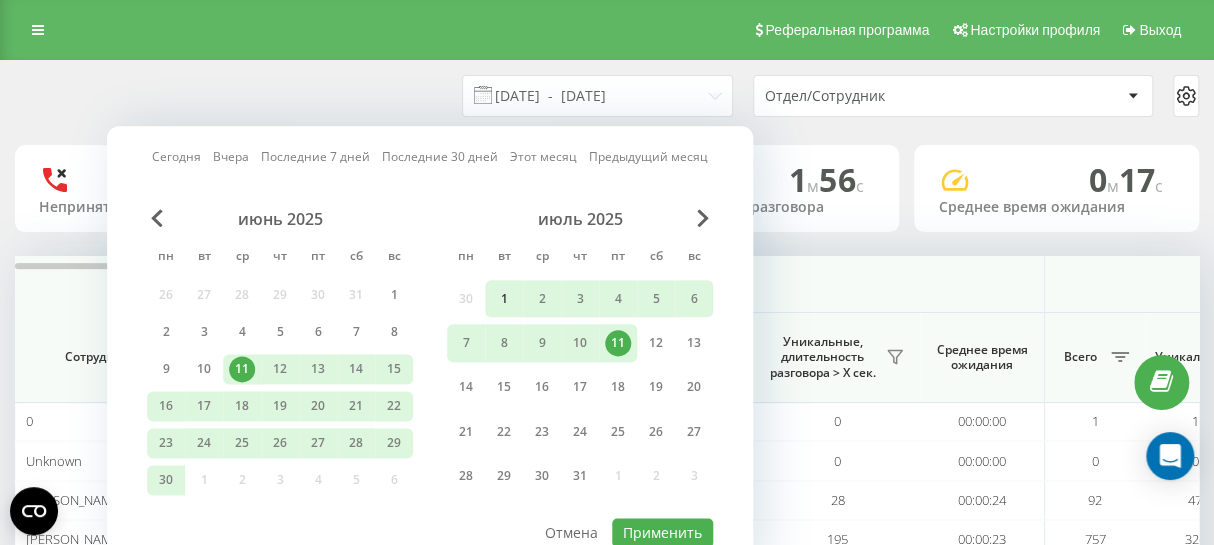 click on "1" at bounding box center (504, 299) 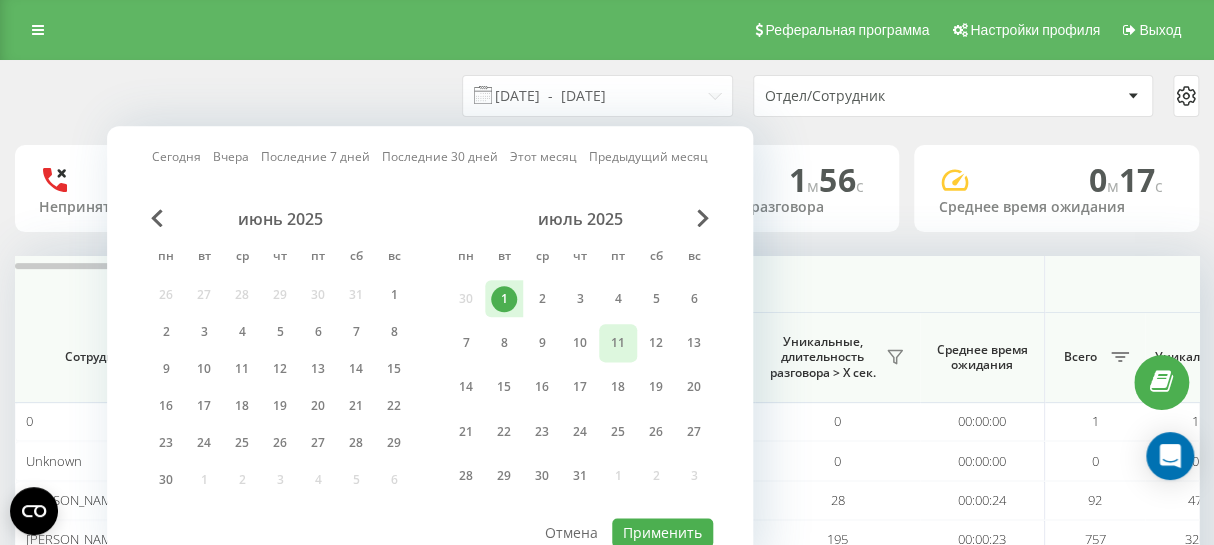 click on "11" at bounding box center [618, 343] 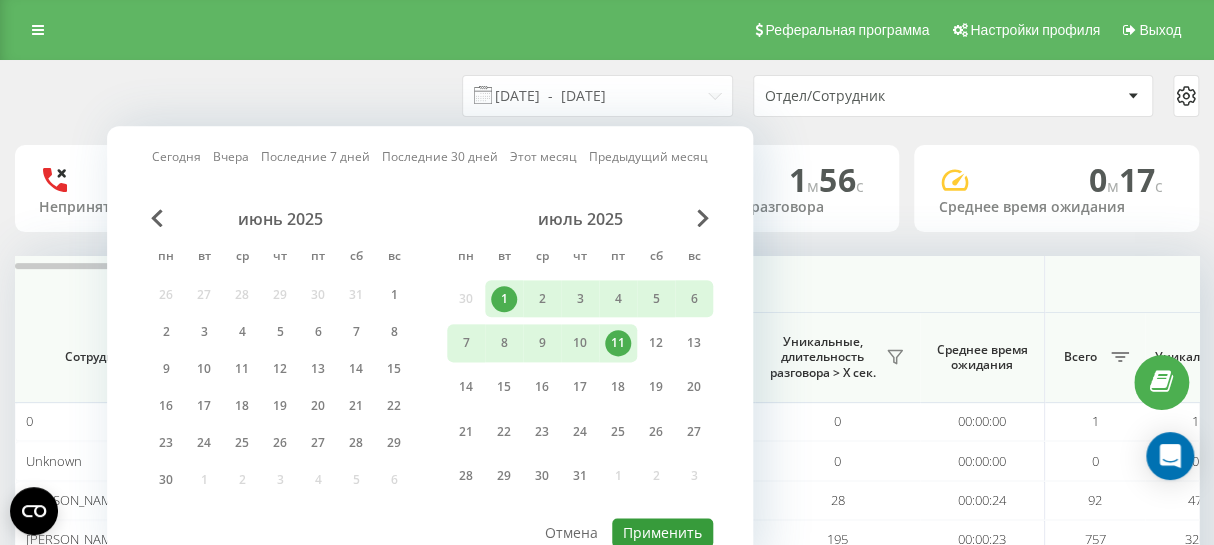 click on "Применить" at bounding box center (662, 532) 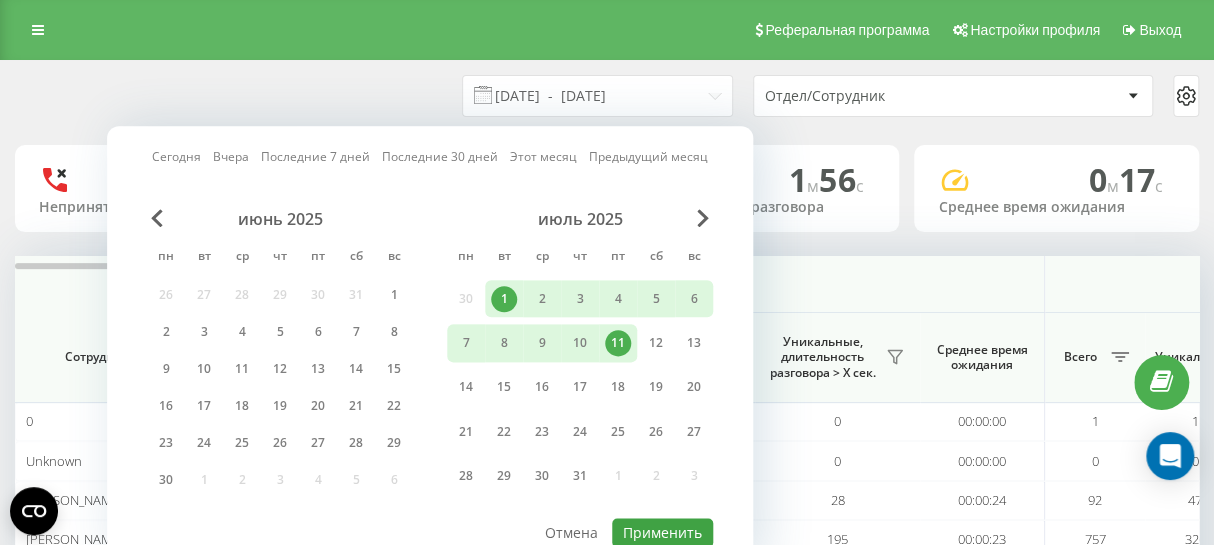 type on "01.07.2025  -  11.07.2025" 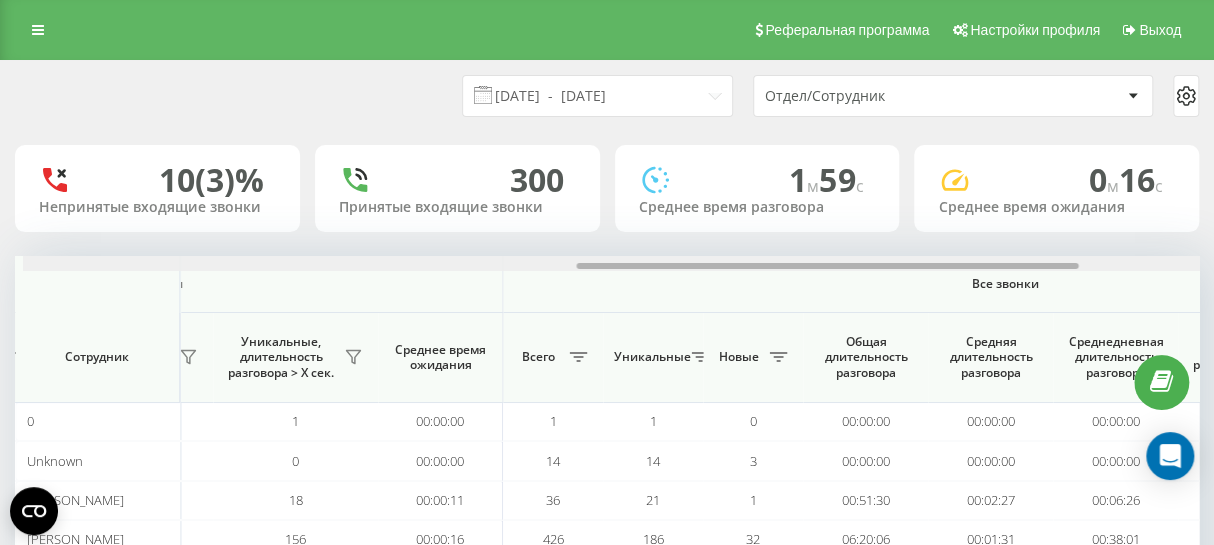 scroll, scrollTop: 0, scrollLeft: 1328, axis: horizontal 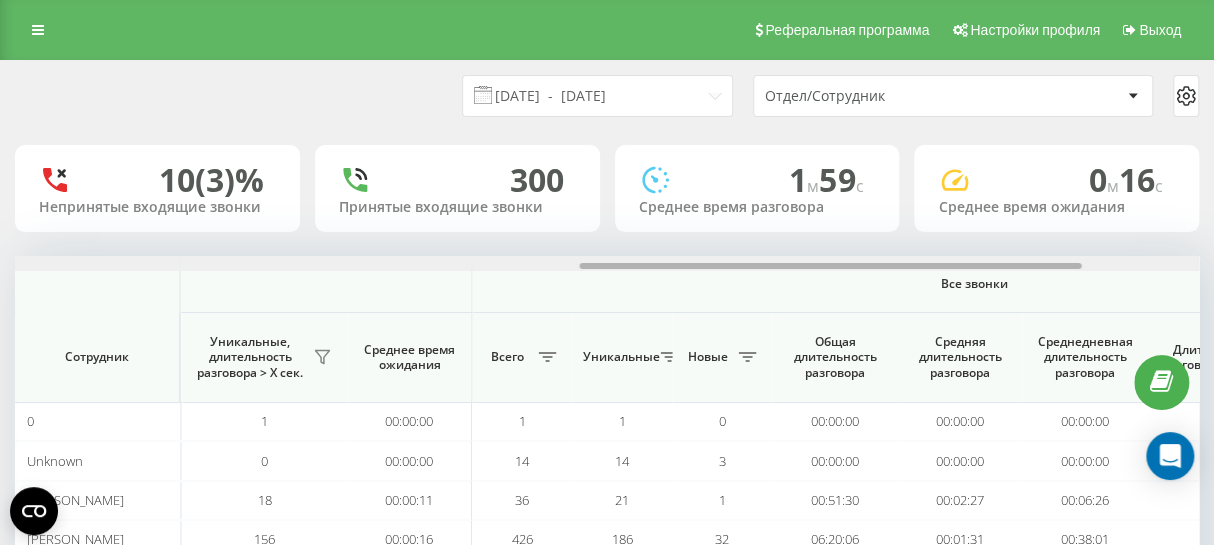 drag, startPoint x: 499, startPoint y: 267, endPoint x: 1063, endPoint y: 286, distance: 564.31995 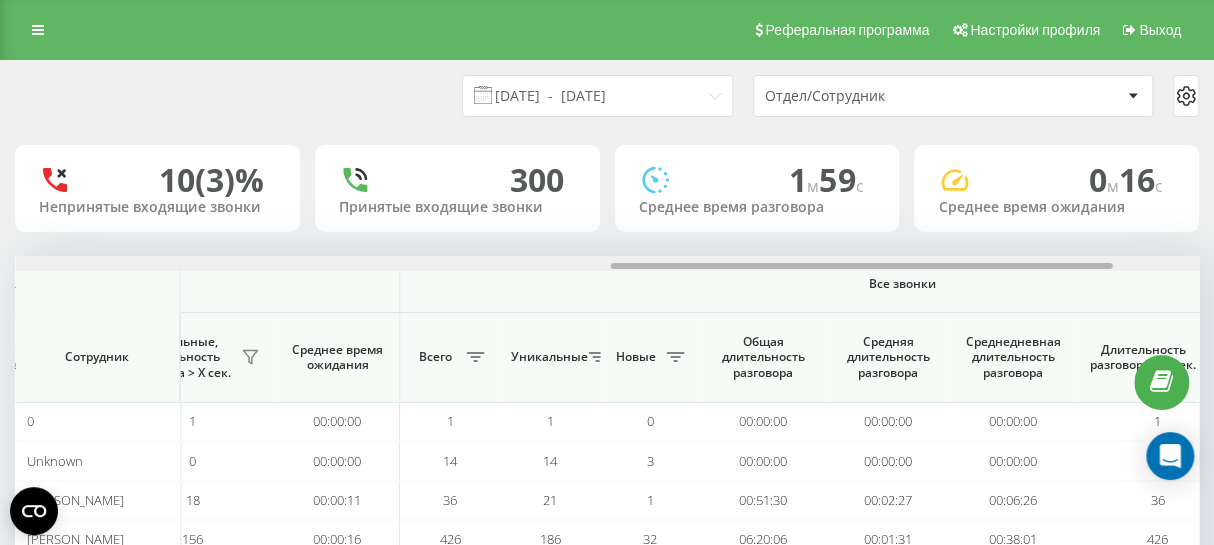 drag, startPoint x: 946, startPoint y: 262, endPoint x: 977, endPoint y: 262, distance: 31 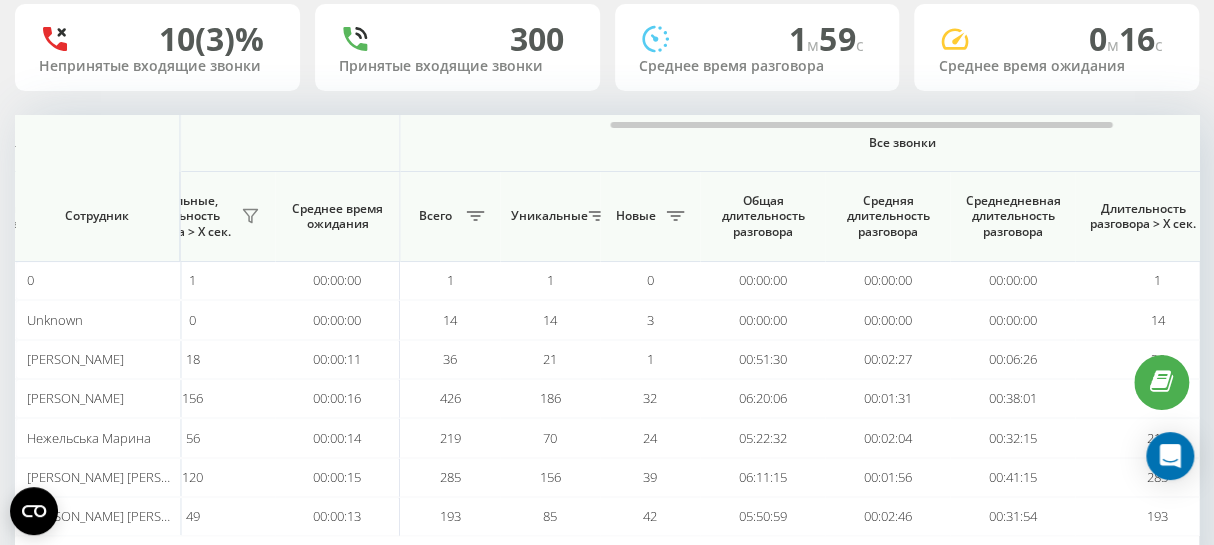 scroll, scrollTop: 229, scrollLeft: 0, axis: vertical 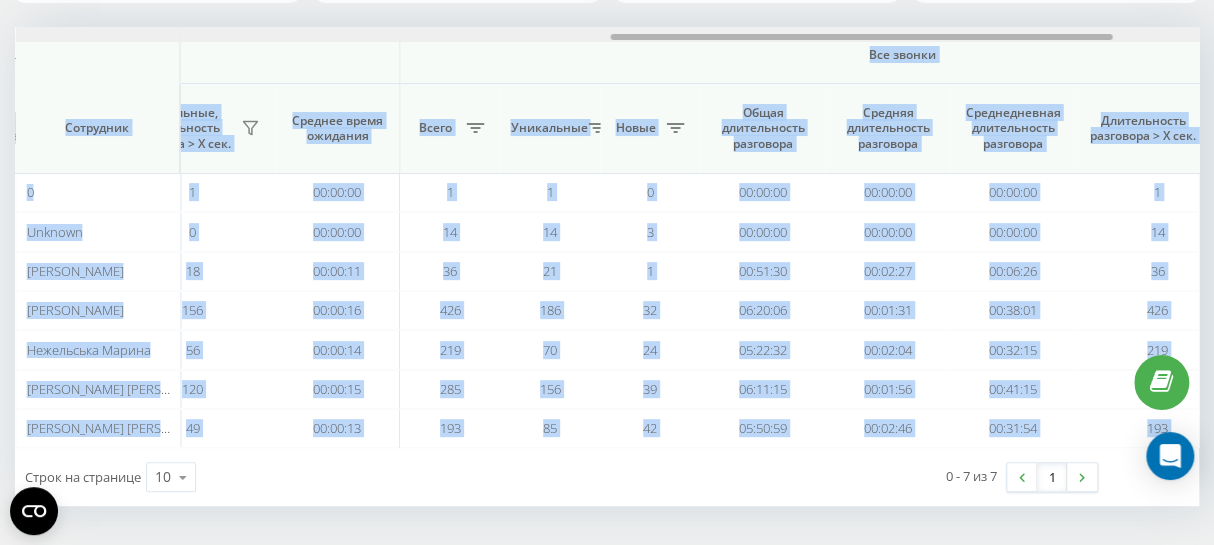drag, startPoint x: 769, startPoint y: 43, endPoint x: 841, endPoint y: 39, distance: 72.11102 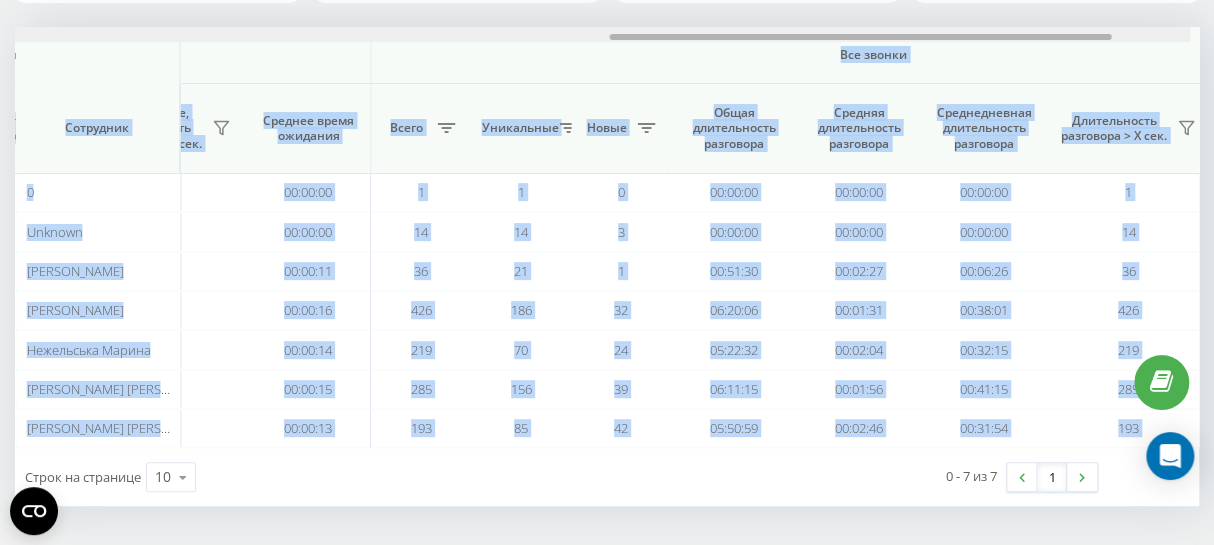 scroll, scrollTop: 0, scrollLeft: 1438, axis: horizontal 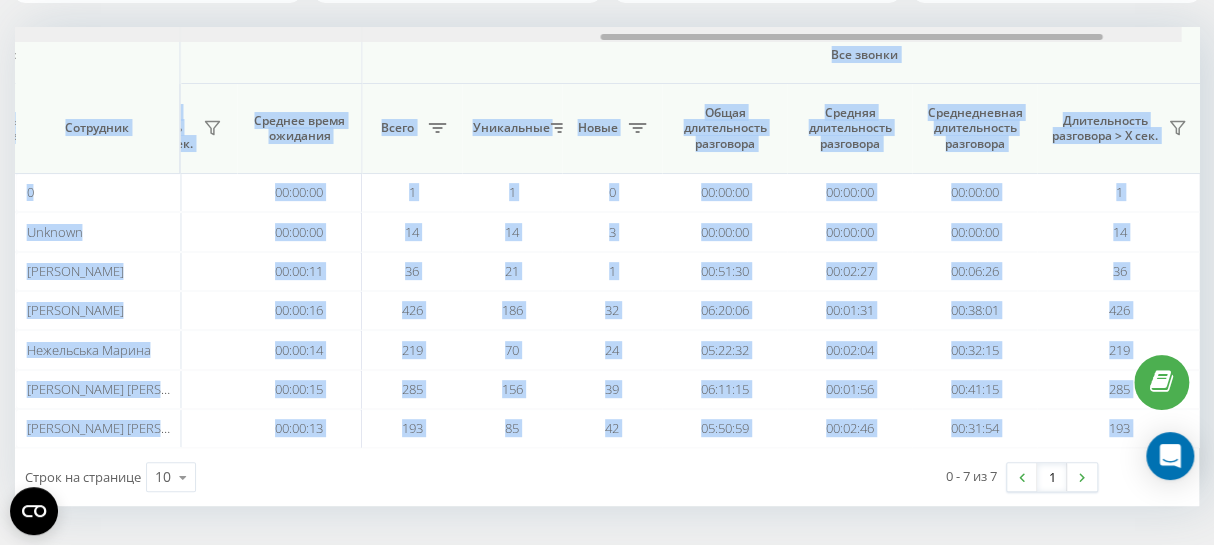 drag, startPoint x: 818, startPoint y: 38, endPoint x: 834, endPoint y: 36, distance: 16.124516 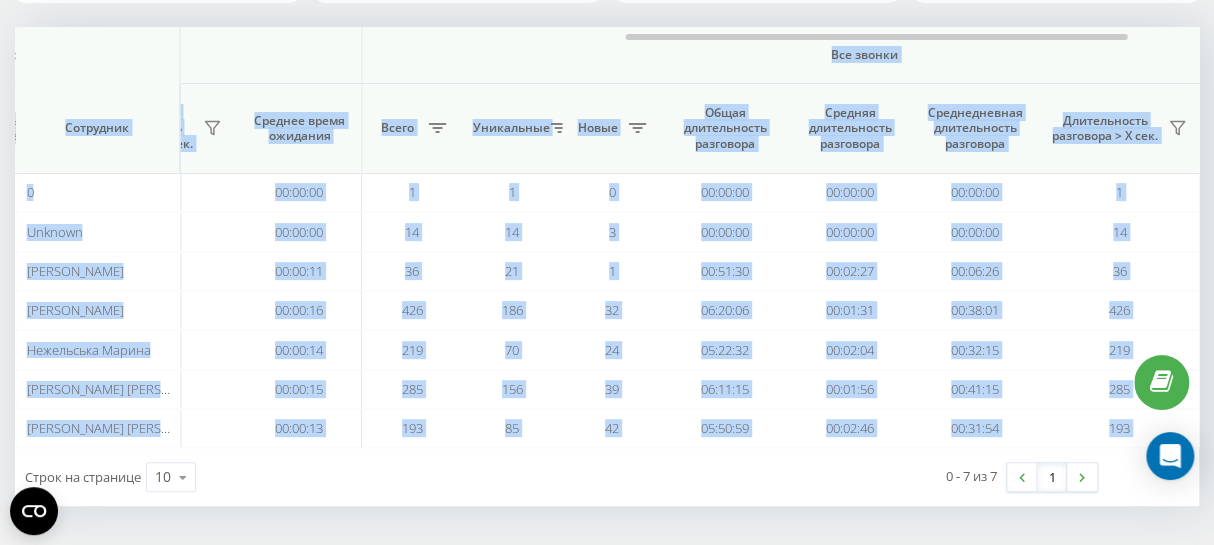 click on "Все звонки" at bounding box center [864, 55] 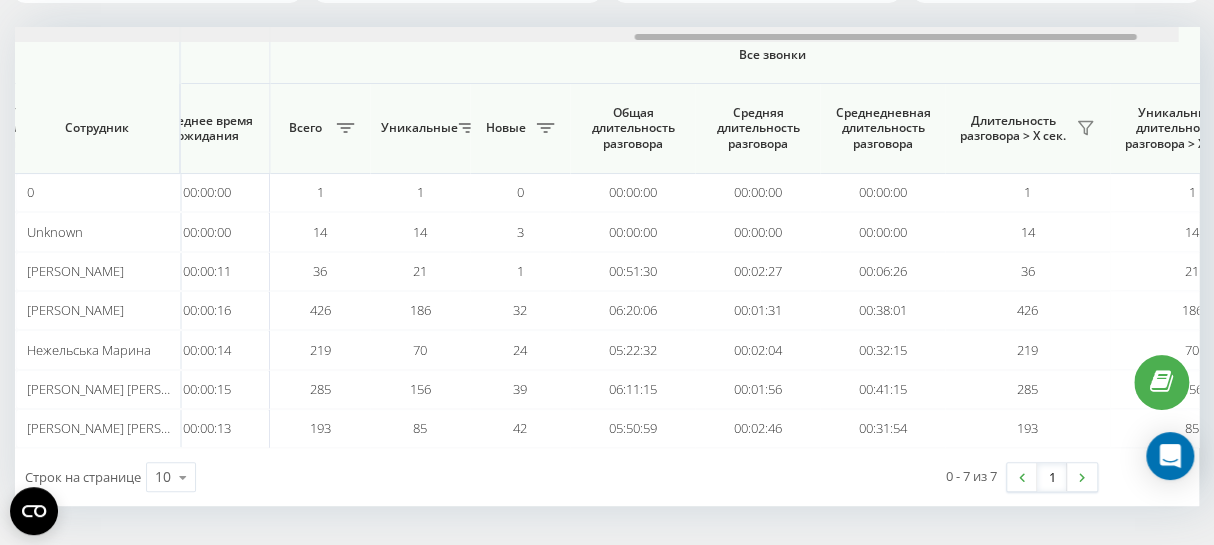 scroll, scrollTop: 0, scrollLeft: 1606, axis: horizontal 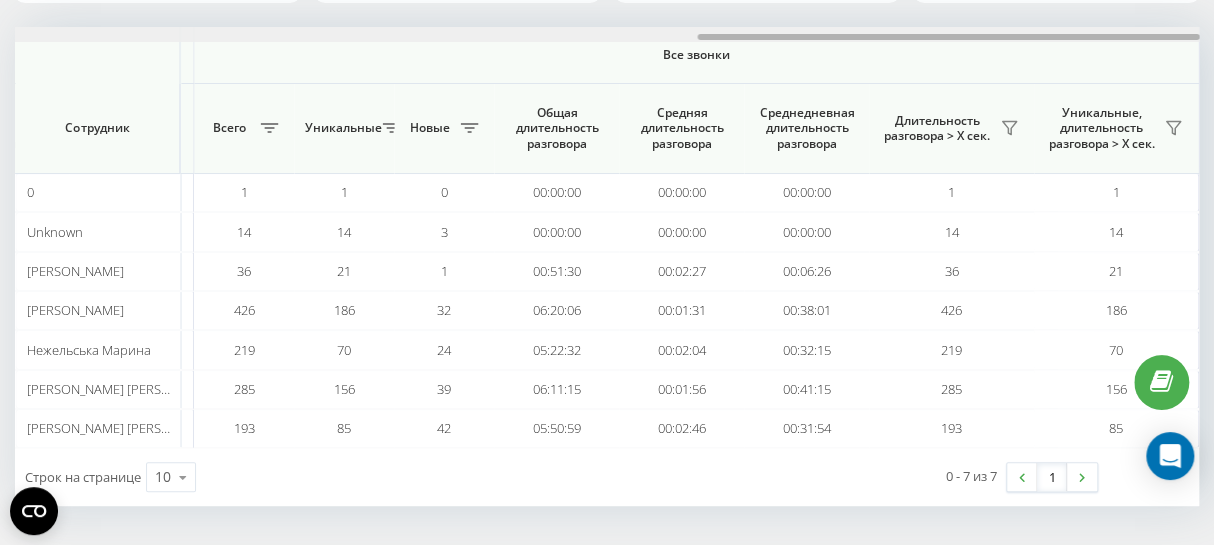 drag, startPoint x: 853, startPoint y: 36, endPoint x: 966, endPoint y: 35, distance: 113.004425 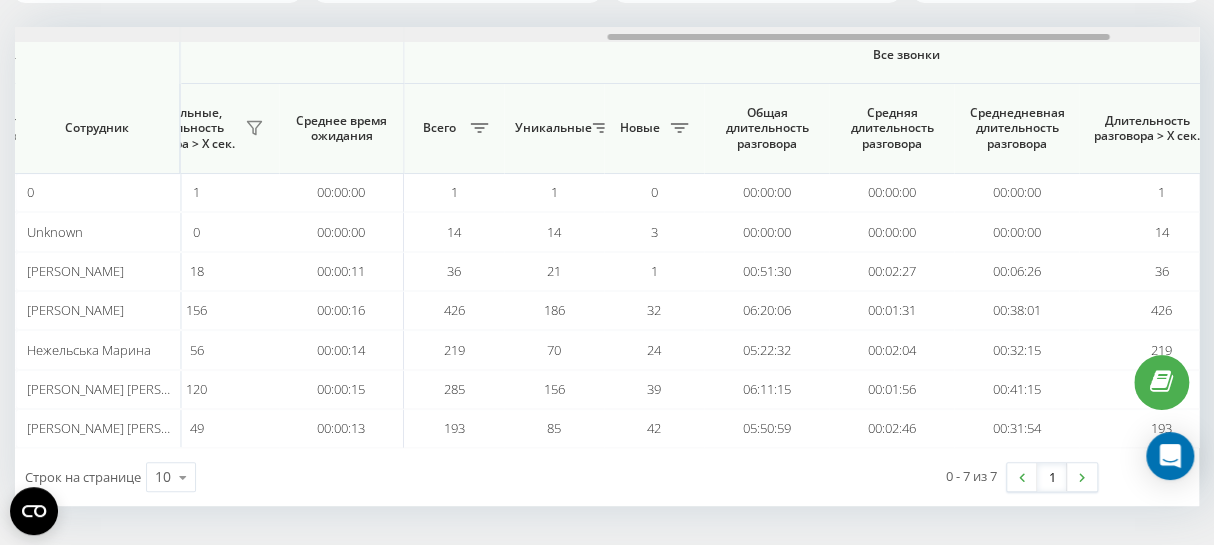 scroll, scrollTop: 0, scrollLeft: 1399, axis: horizontal 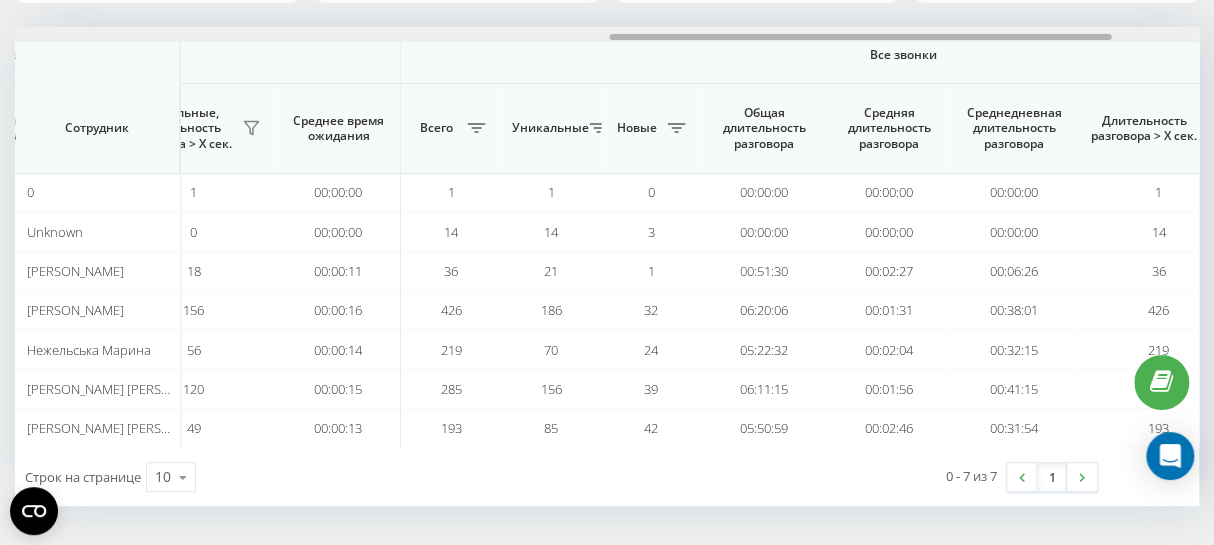 drag, startPoint x: 926, startPoint y: 38, endPoint x: 838, endPoint y: 78, distance: 96.66437 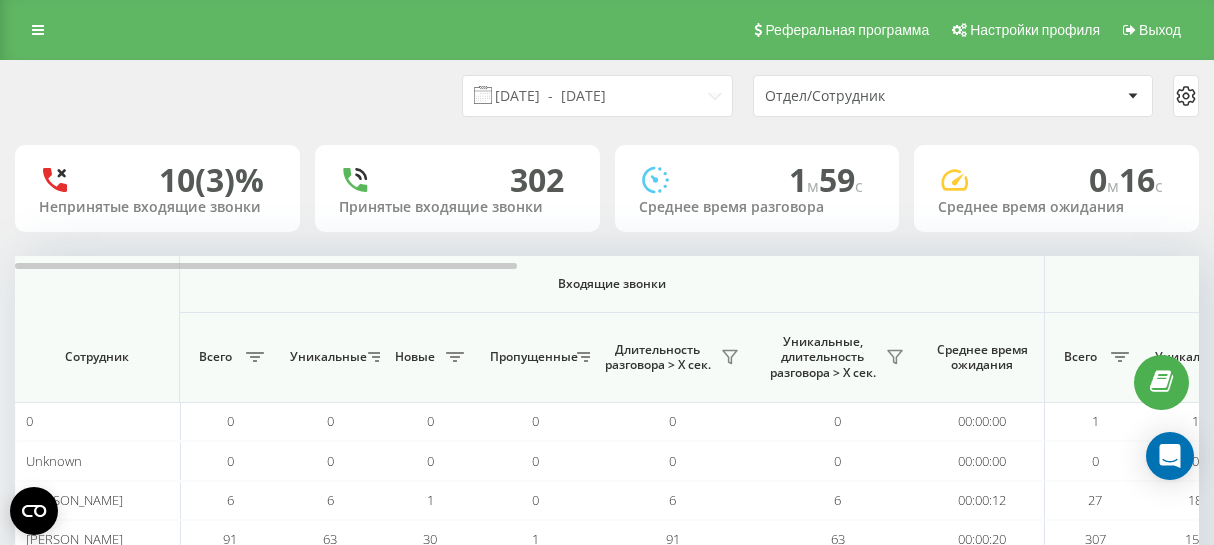 scroll, scrollTop: 0, scrollLeft: 0, axis: both 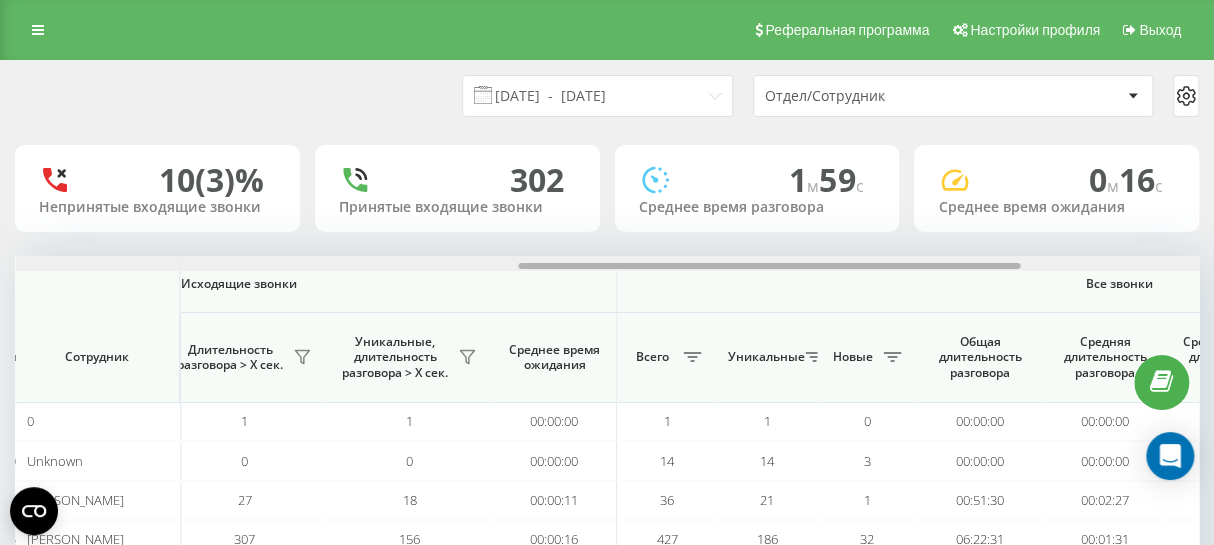 drag, startPoint x: 393, startPoint y: 256, endPoint x: 439, endPoint y: 260, distance: 46.173584 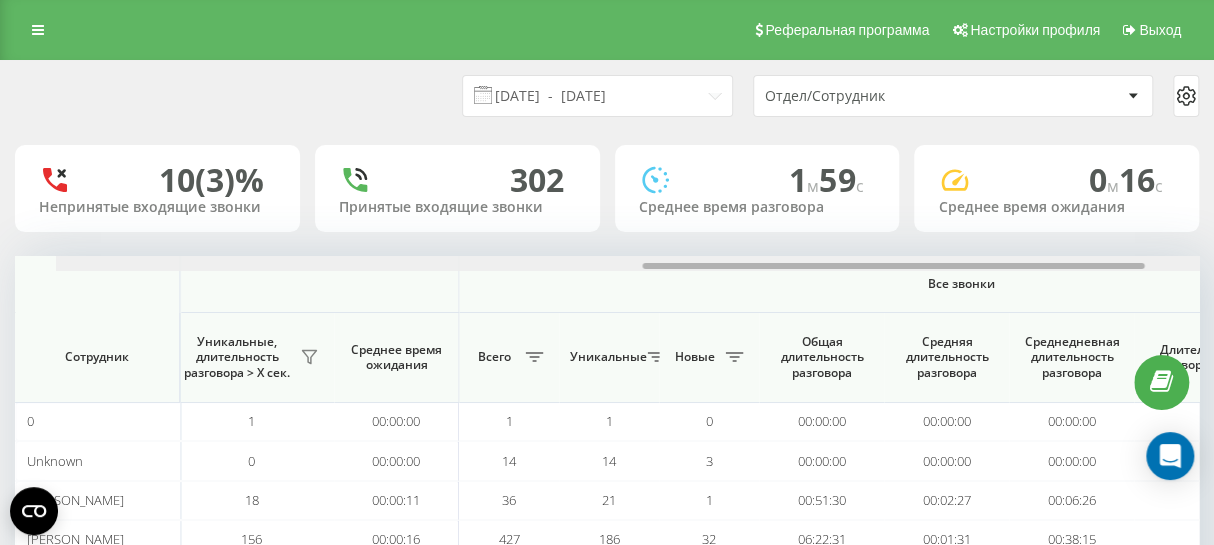 scroll, scrollTop: 0, scrollLeft: 1381, axis: horizontal 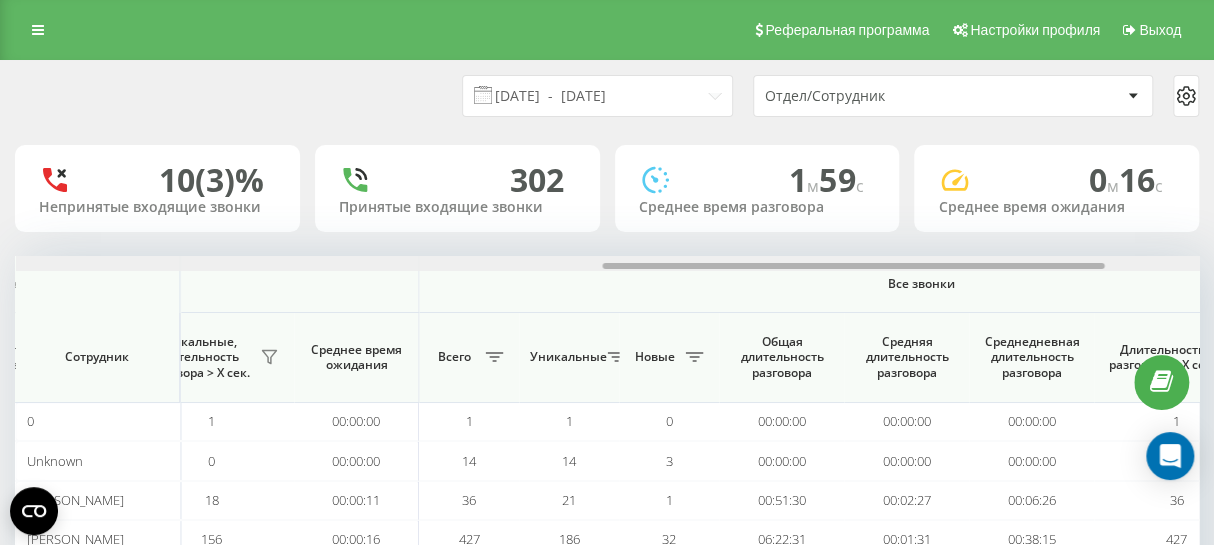 drag, startPoint x: 560, startPoint y: 265, endPoint x: 644, endPoint y: 264, distance: 84.00595 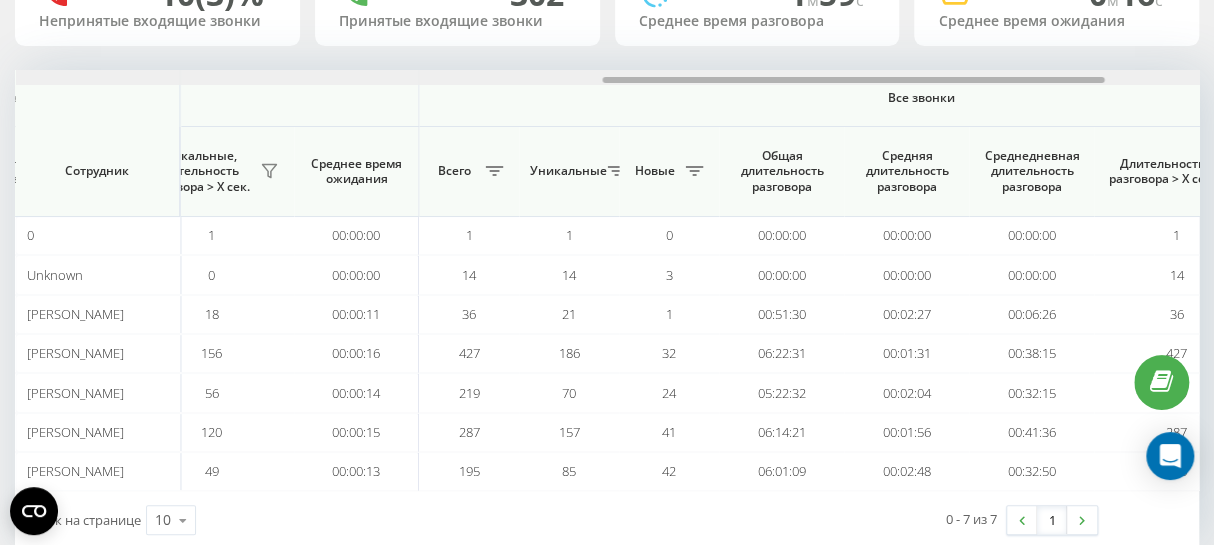 scroll, scrollTop: 229, scrollLeft: 0, axis: vertical 